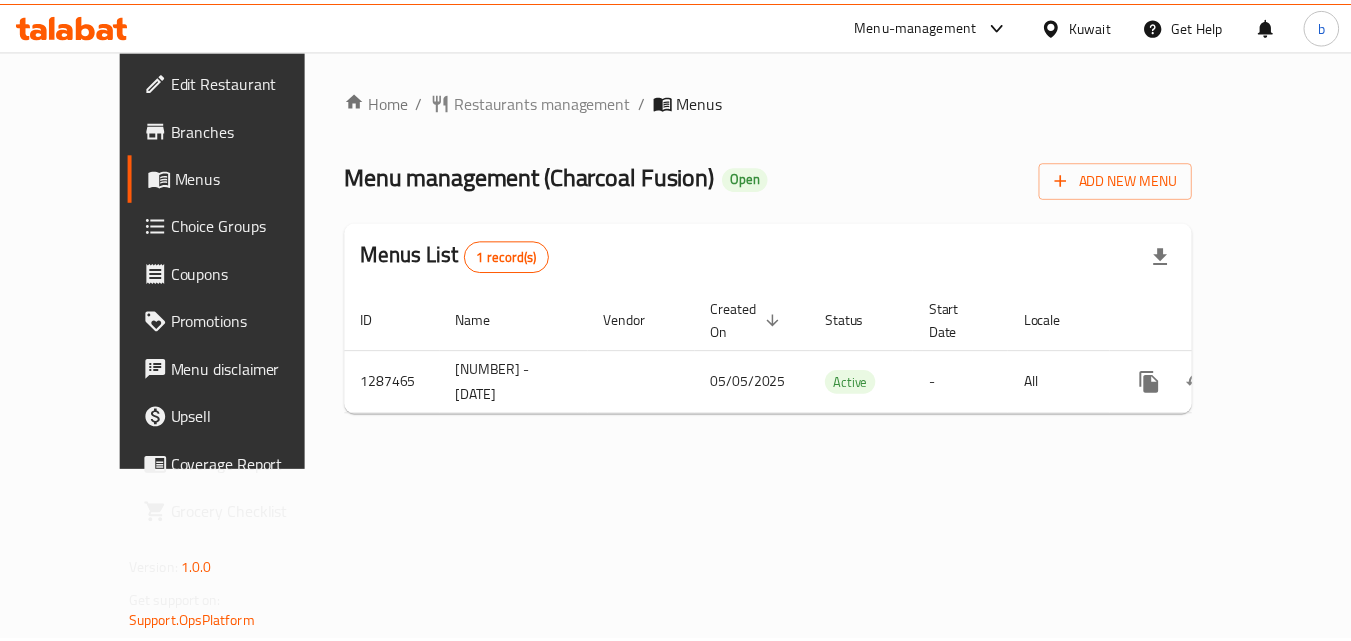 scroll, scrollTop: 0, scrollLeft: 0, axis: both 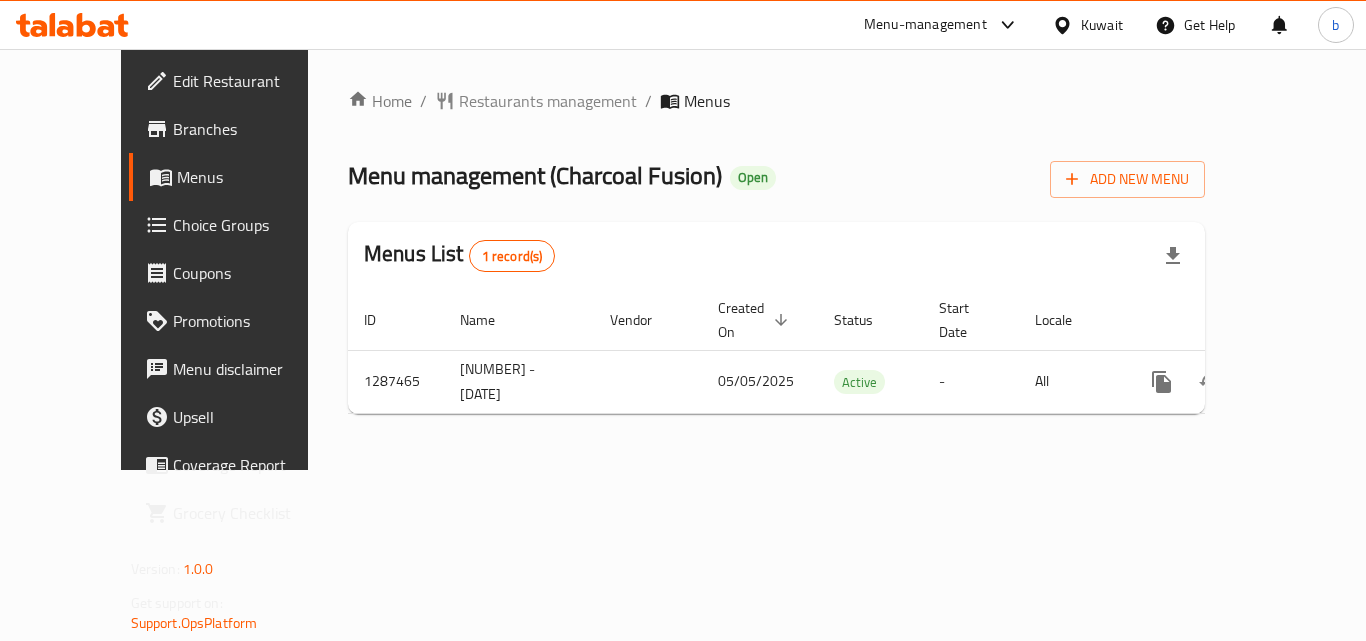 click 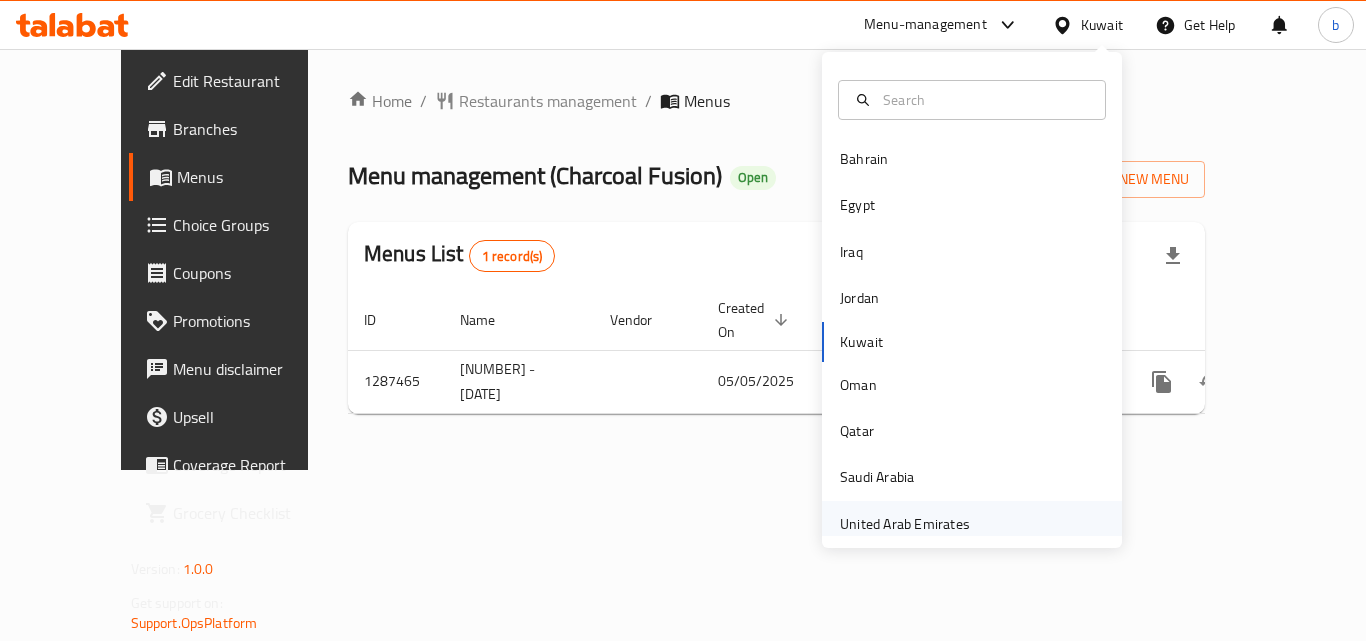 click on "United Arab Emirates" at bounding box center [905, 524] 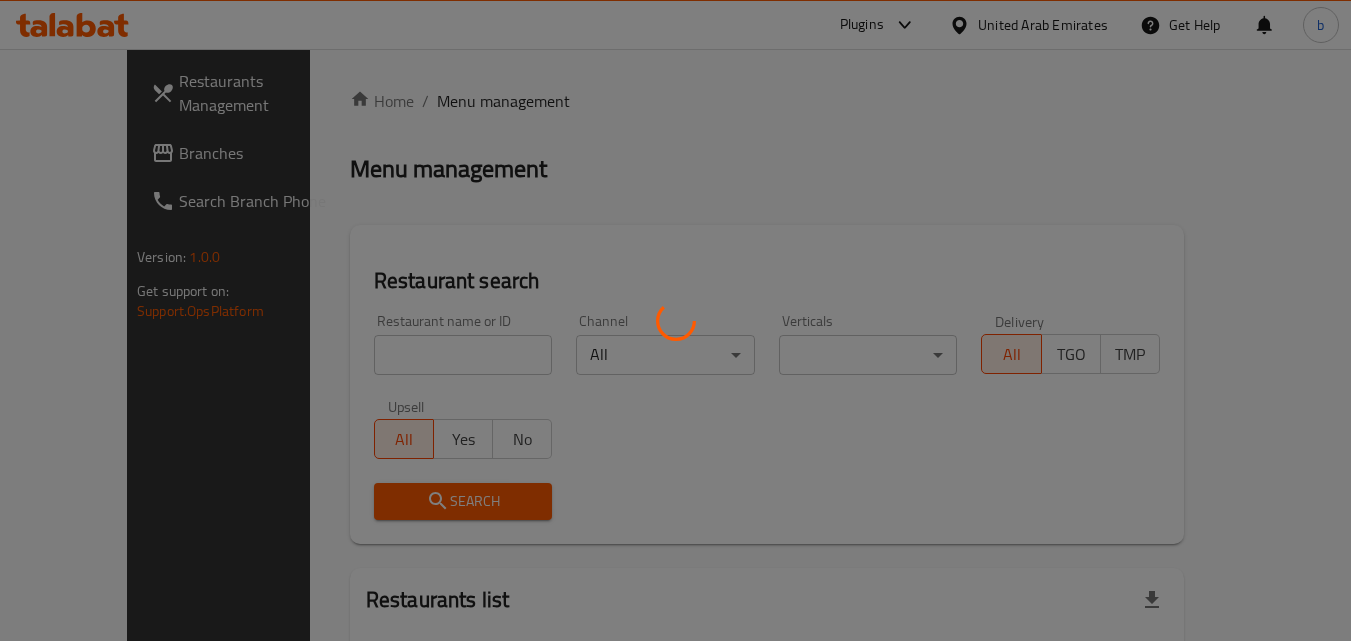 click at bounding box center (675, 320) 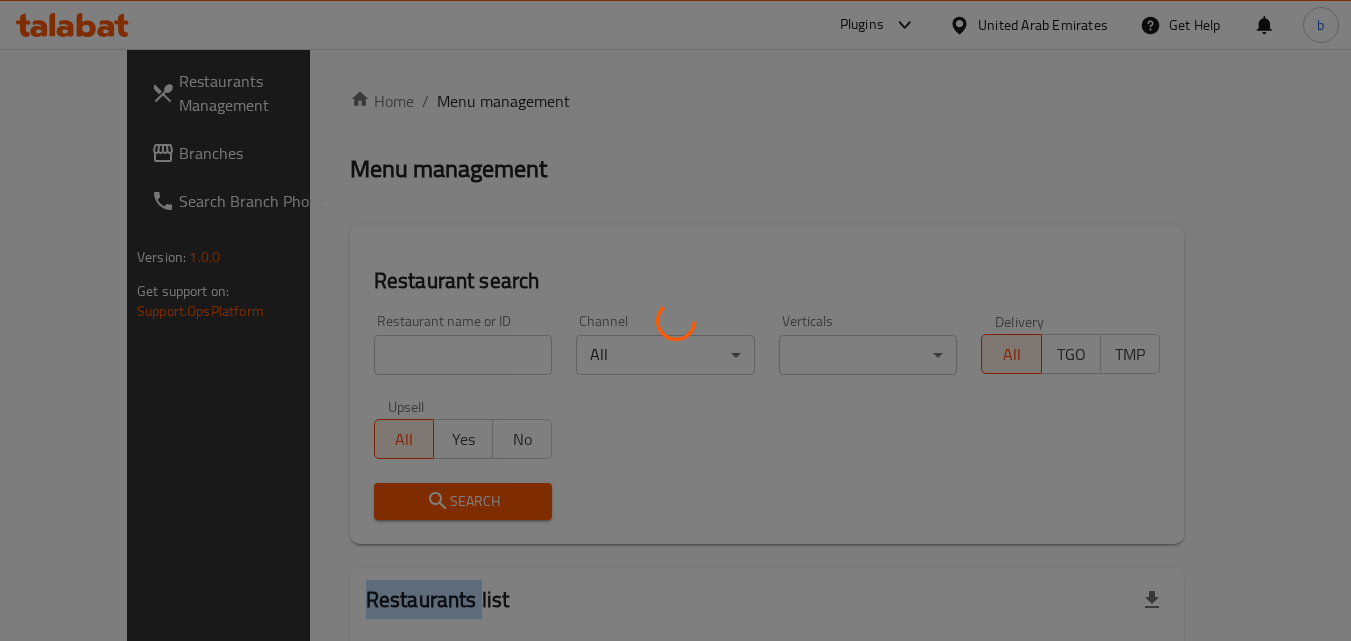 click at bounding box center [675, 320] 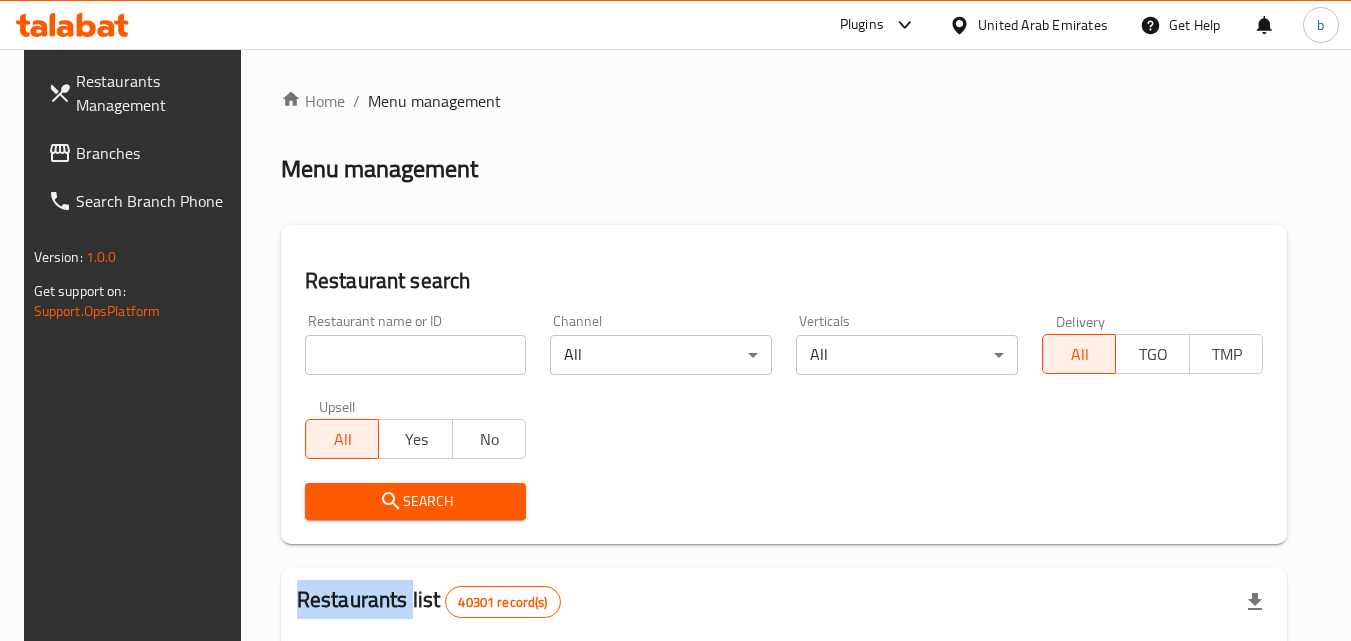 click on "Branches" at bounding box center (155, 153) 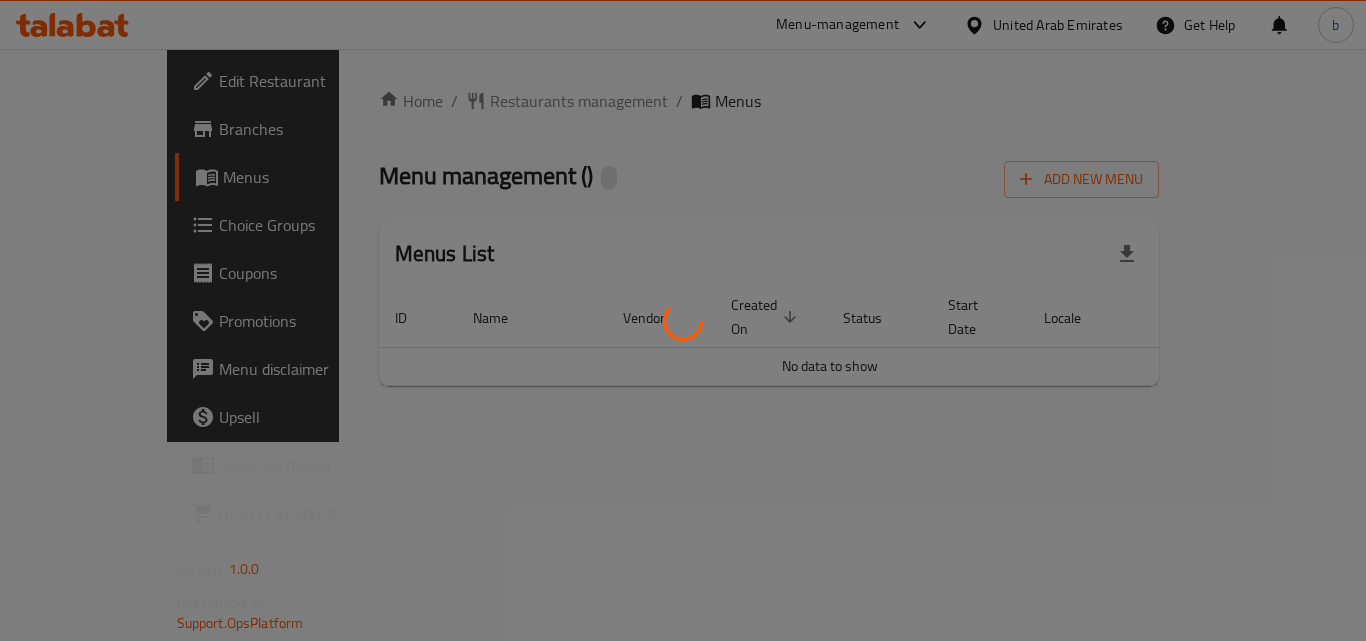 scroll, scrollTop: 0, scrollLeft: 0, axis: both 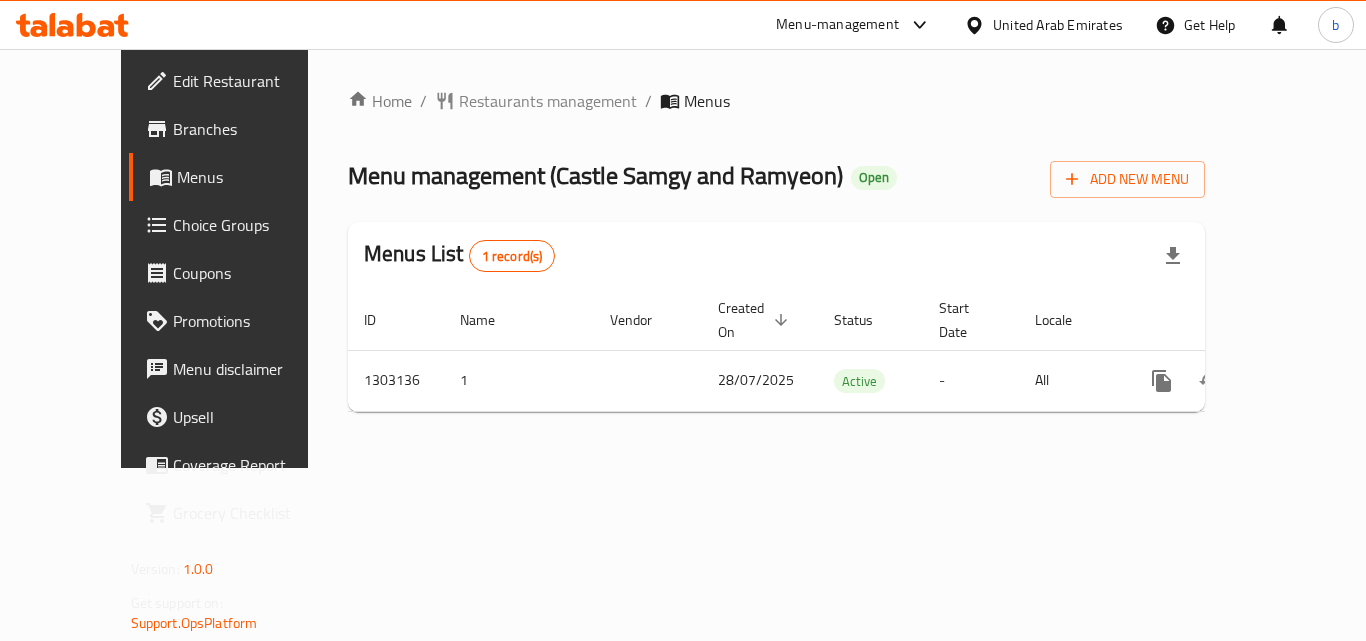 drag, startPoint x: 100, startPoint y: 175, endPoint x: 47, endPoint y: 185, distance: 53.935146 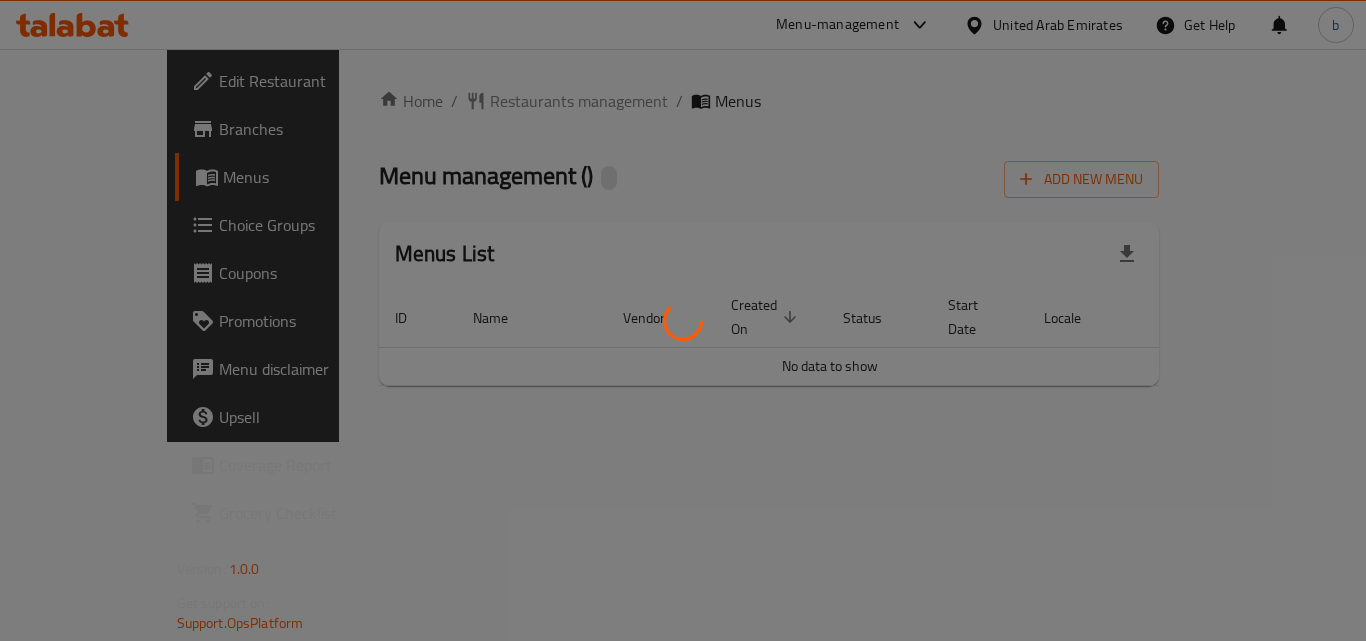 scroll, scrollTop: 0, scrollLeft: 0, axis: both 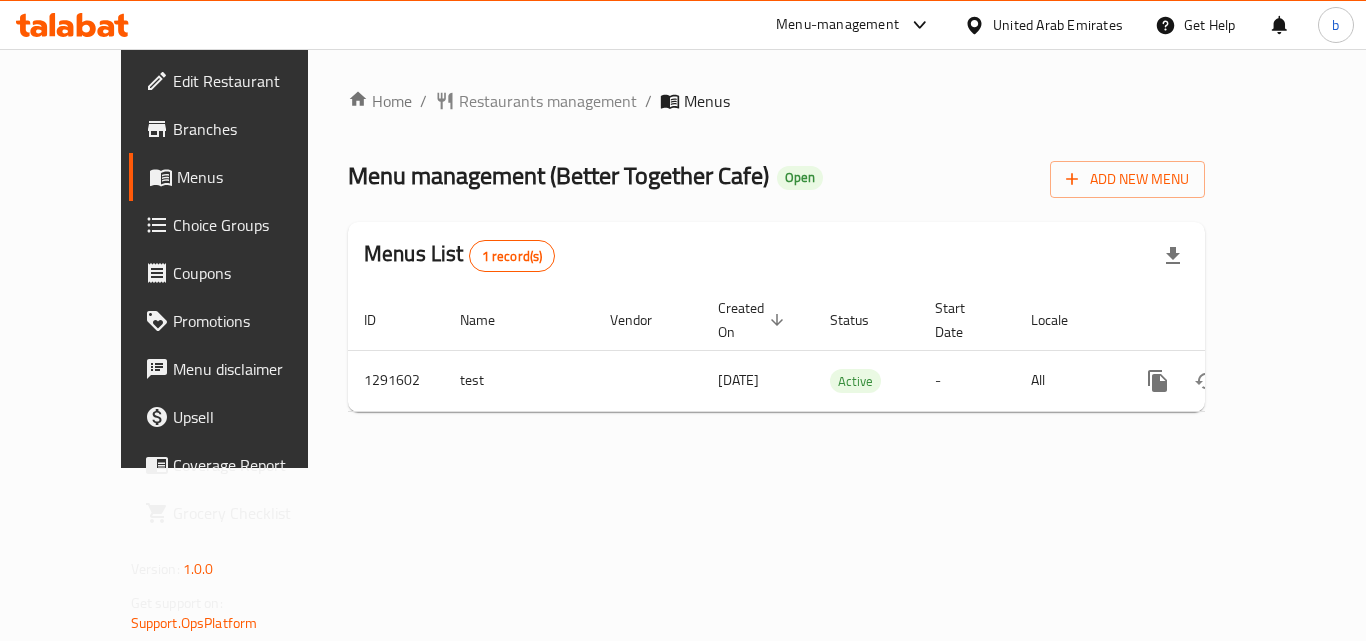 click 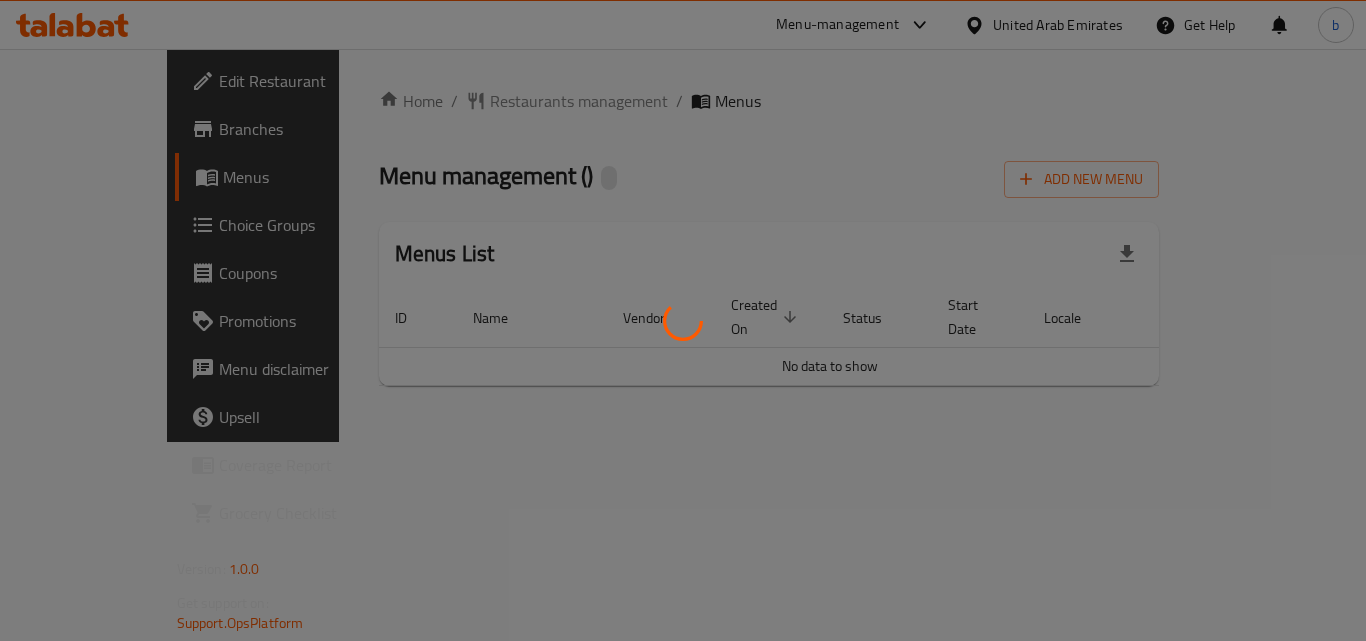 scroll, scrollTop: 0, scrollLeft: 0, axis: both 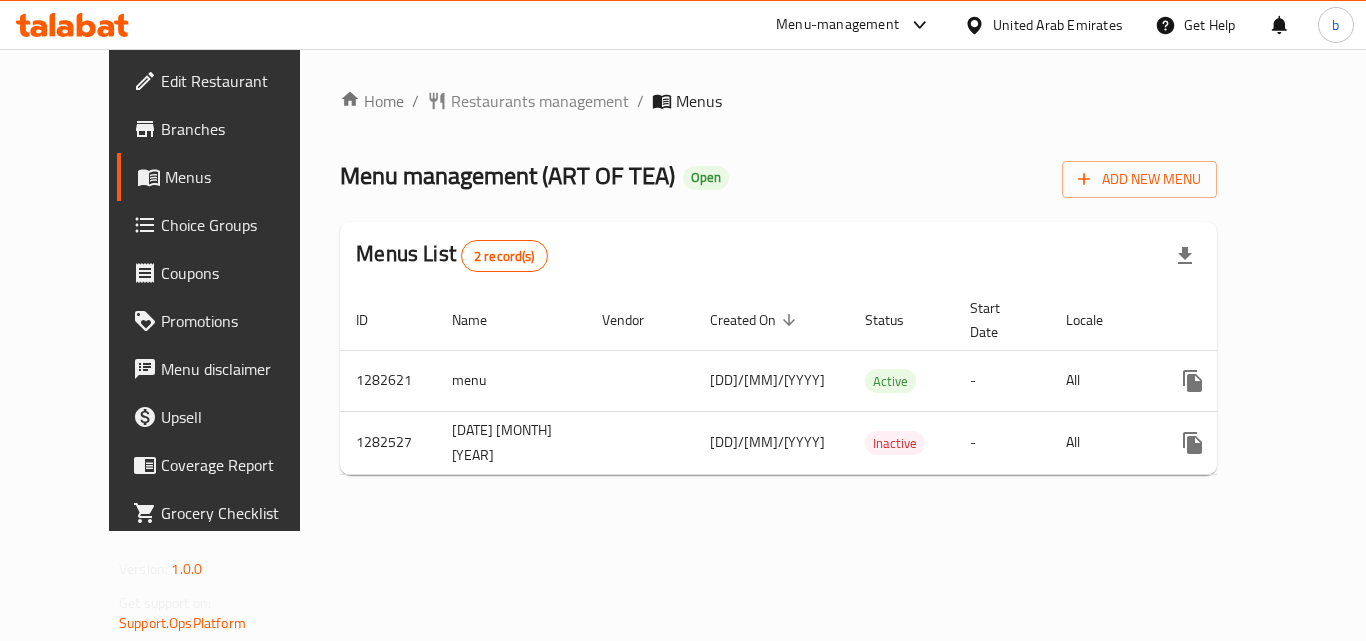 click 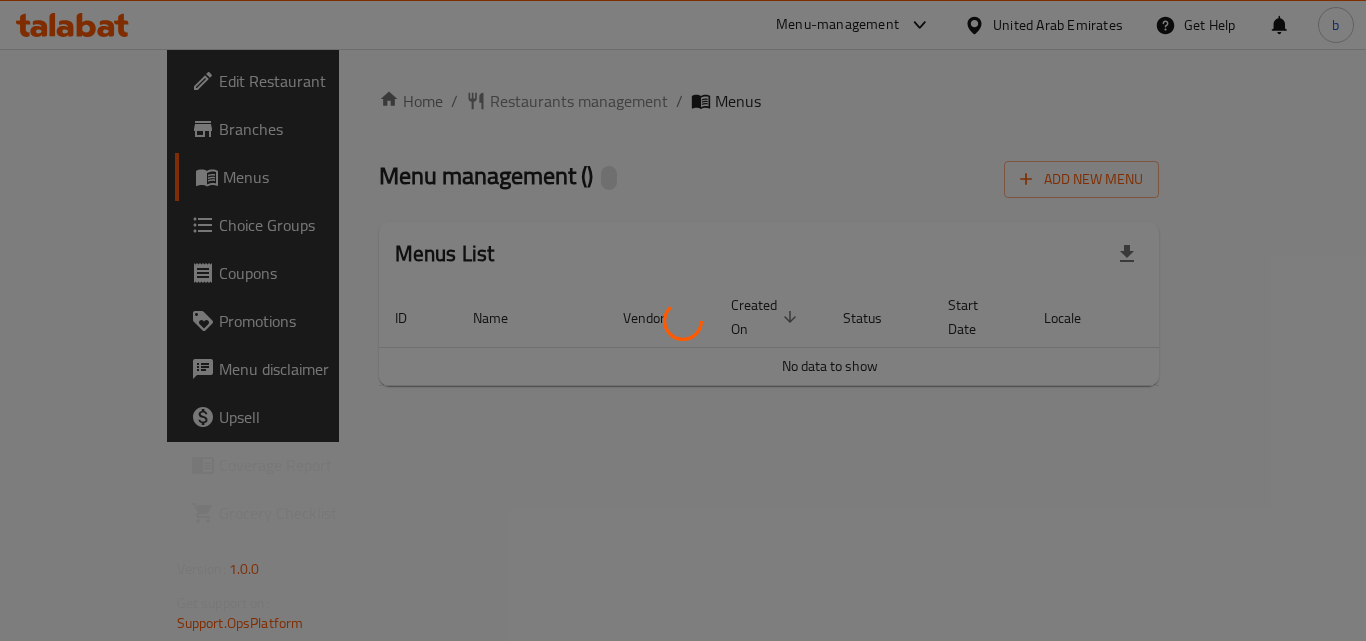 scroll, scrollTop: 0, scrollLeft: 0, axis: both 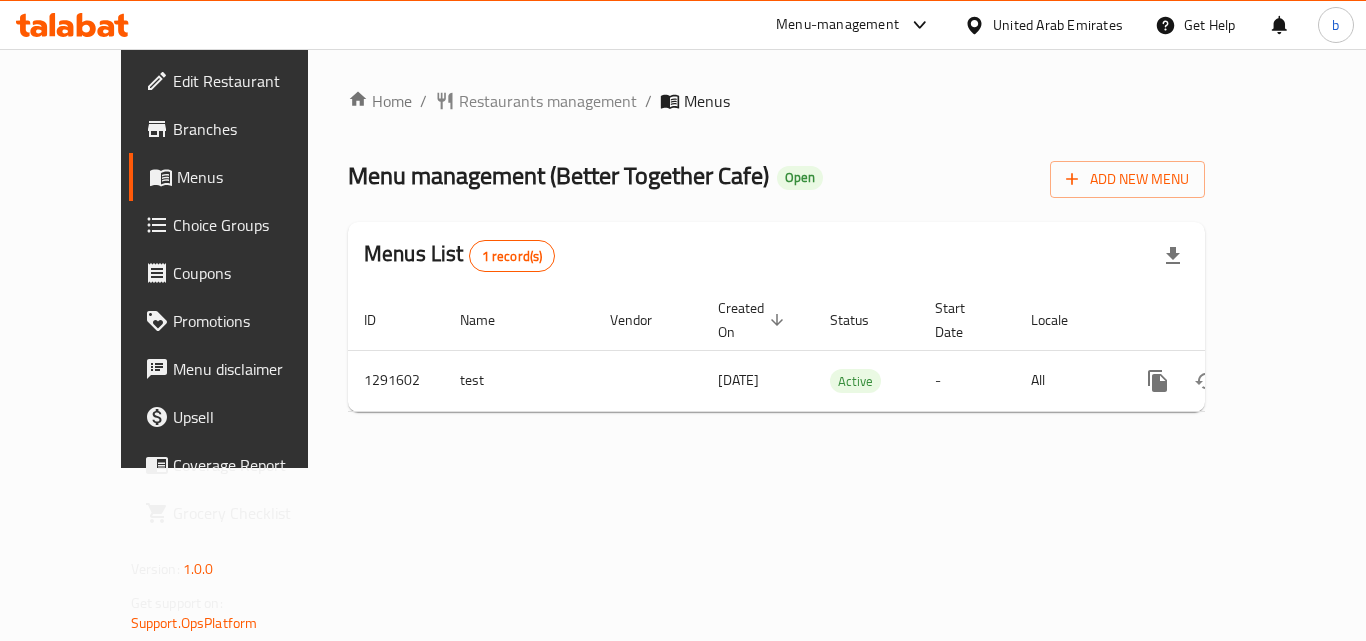 click at bounding box center [72, 25] 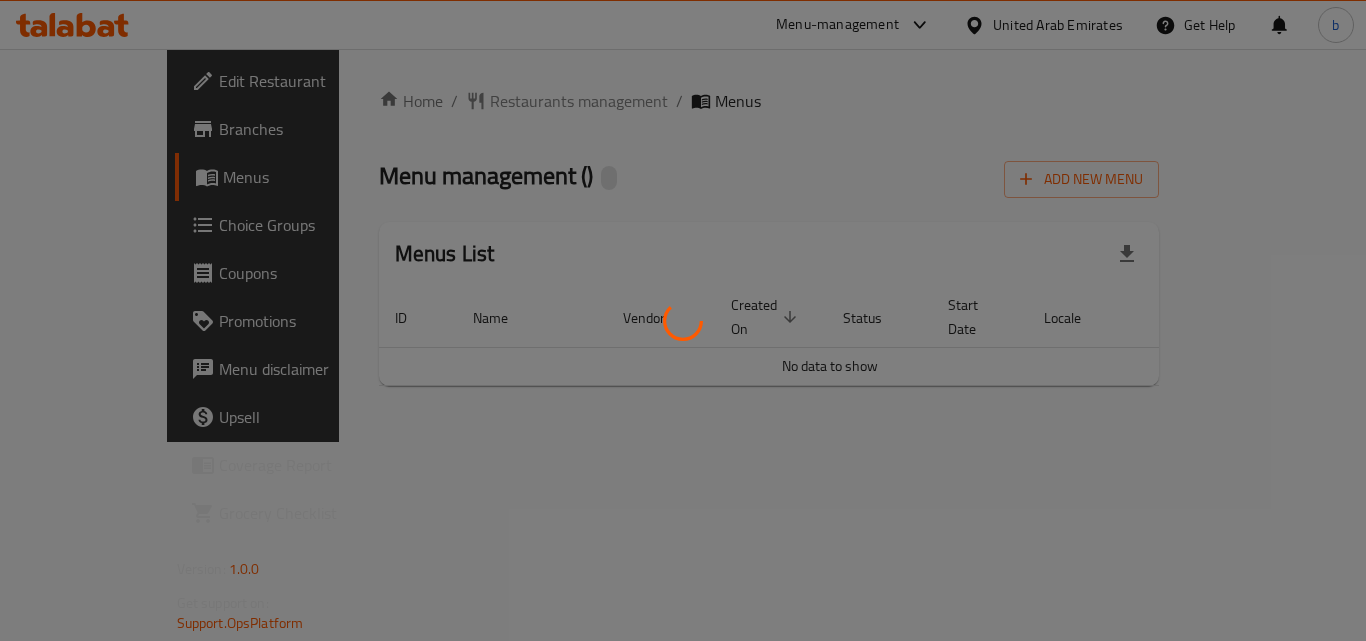 scroll, scrollTop: 0, scrollLeft: 0, axis: both 